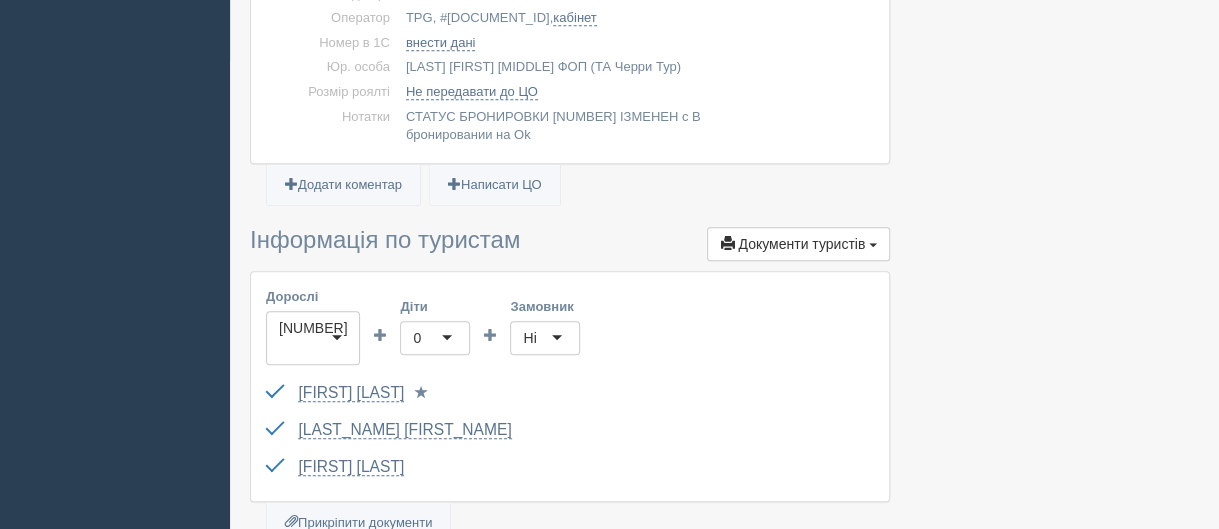 scroll, scrollTop: 500, scrollLeft: 0, axis: vertical 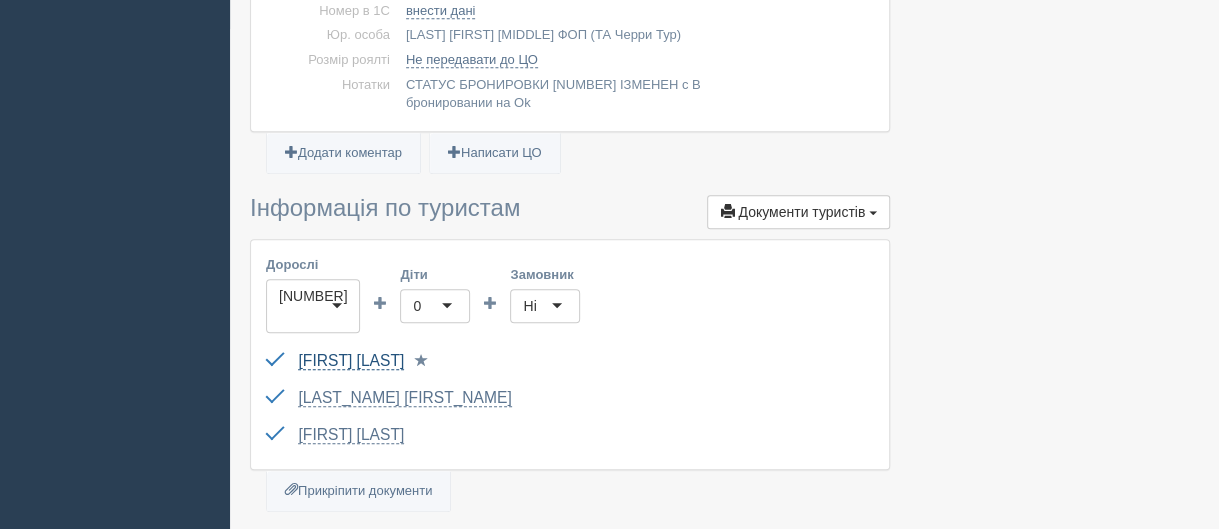 click on "[LAST] [FIRST]" at bounding box center [351, 341] 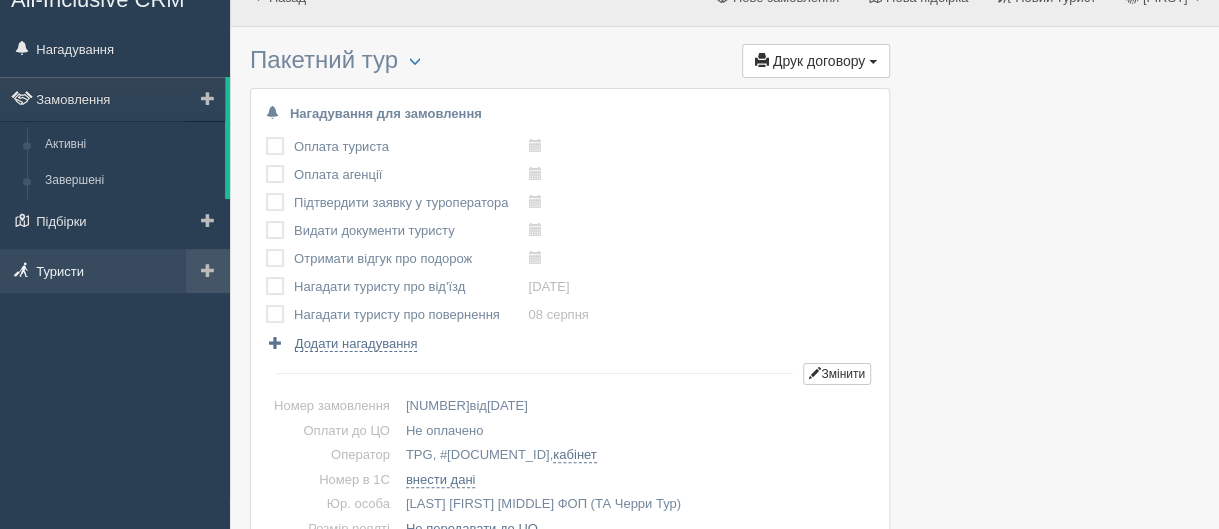 scroll, scrollTop: 0, scrollLeft: 0, axis: both 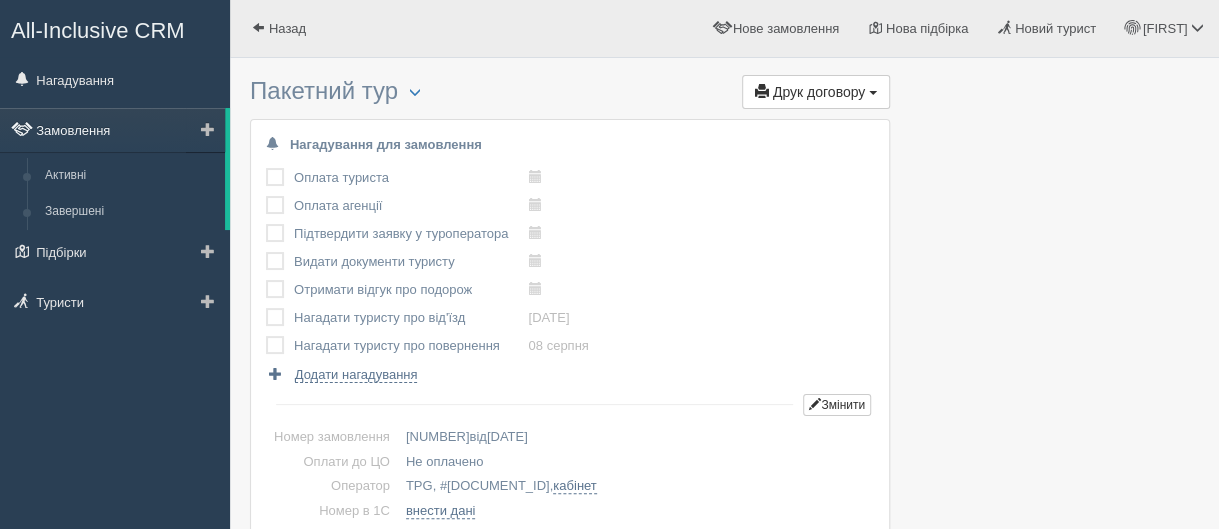 click on "Замовлення" at bounding box center (112, 130) 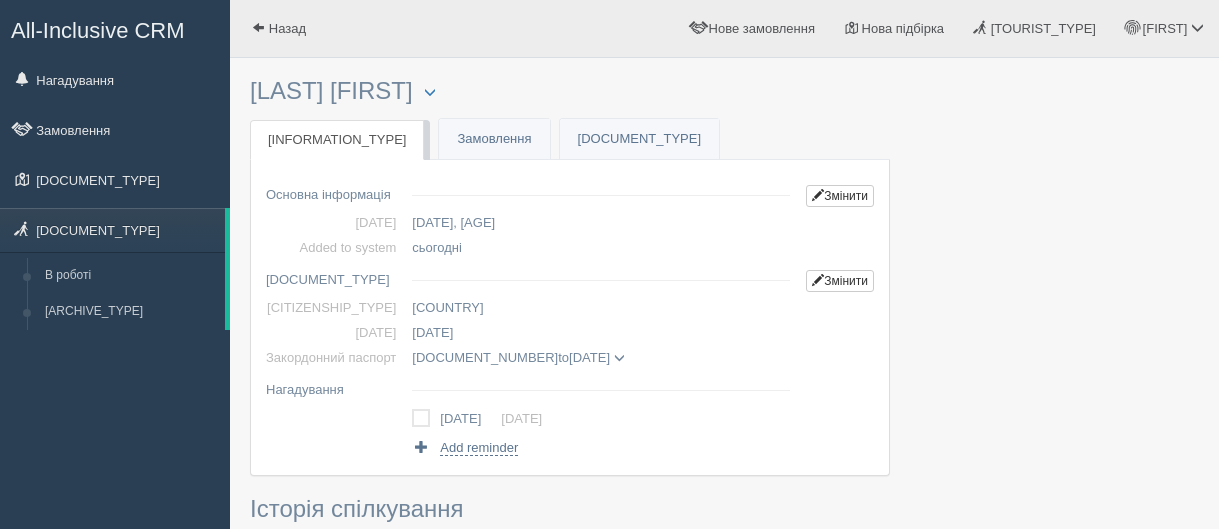scroll, scrollTop: 0, scrollLeft: 0, axis: both 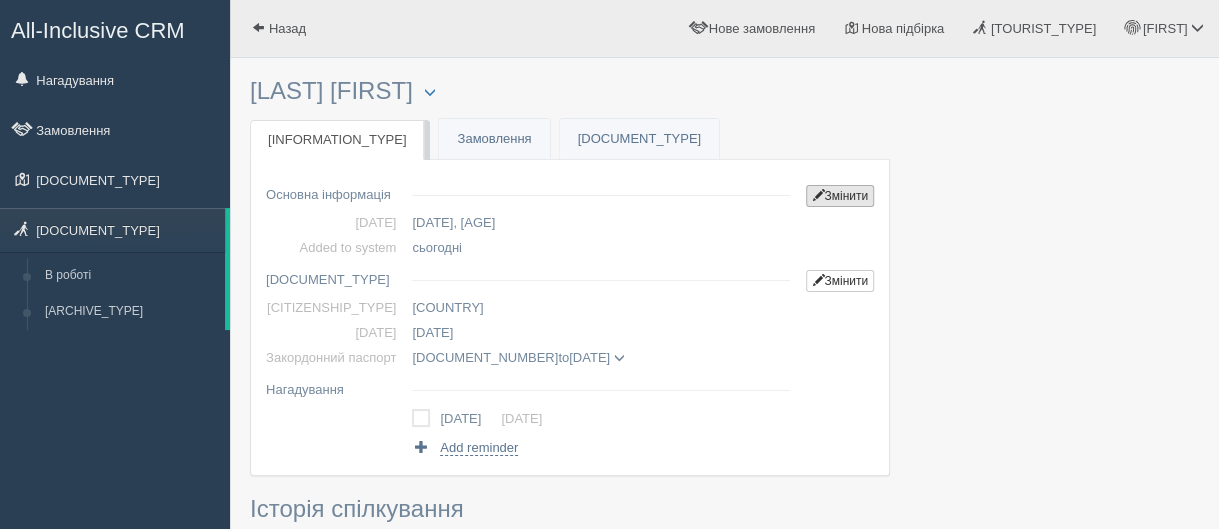 click on "Змінити" at bounding box center [840, 196] 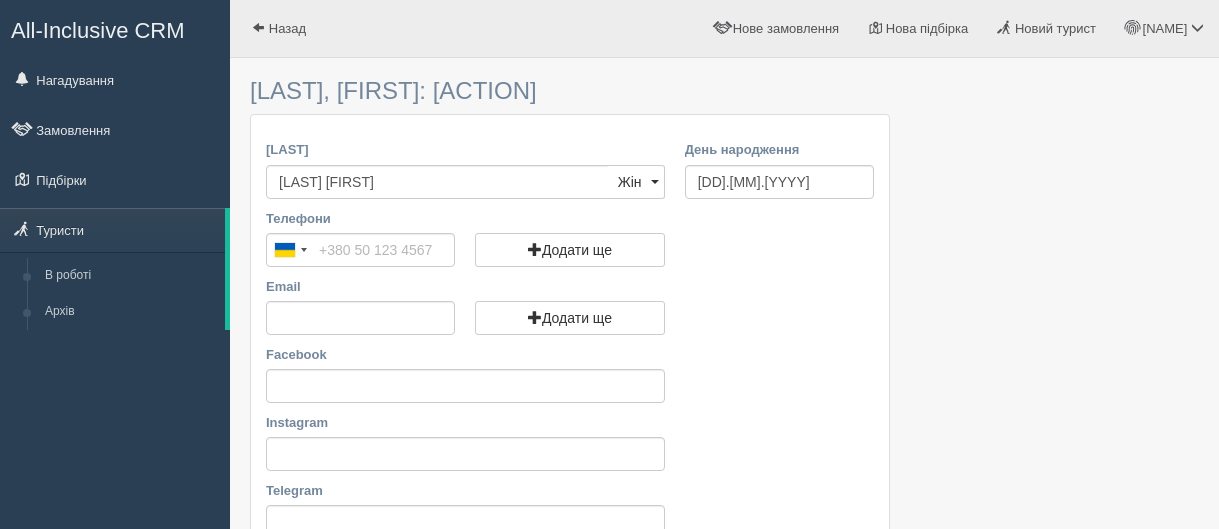 scroll, scrollTop: 0, scrollLeft: 0, axis: both 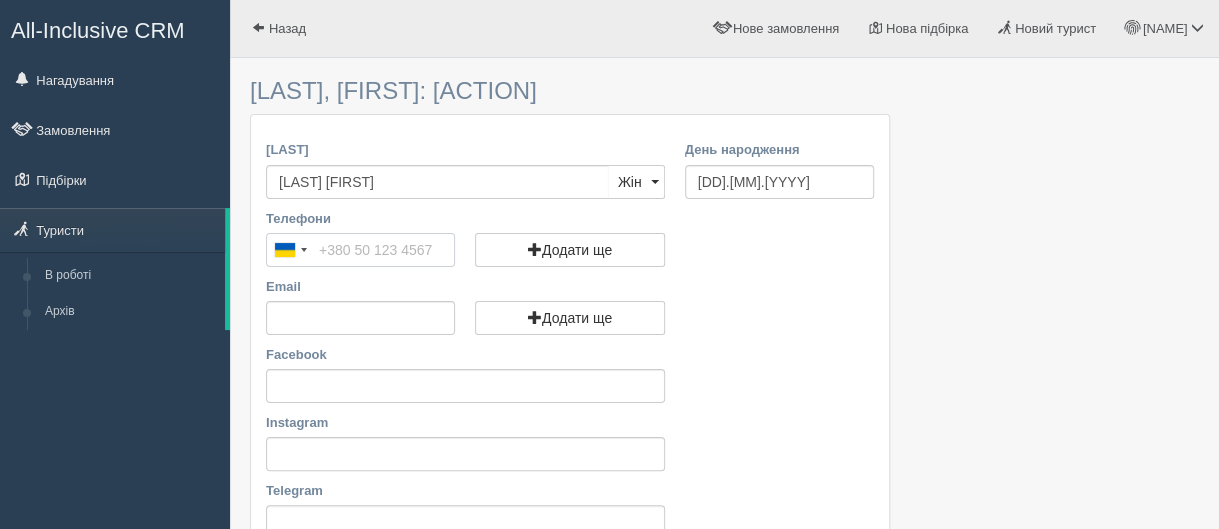 click on "Телефони" at bounding box center (360, 250) 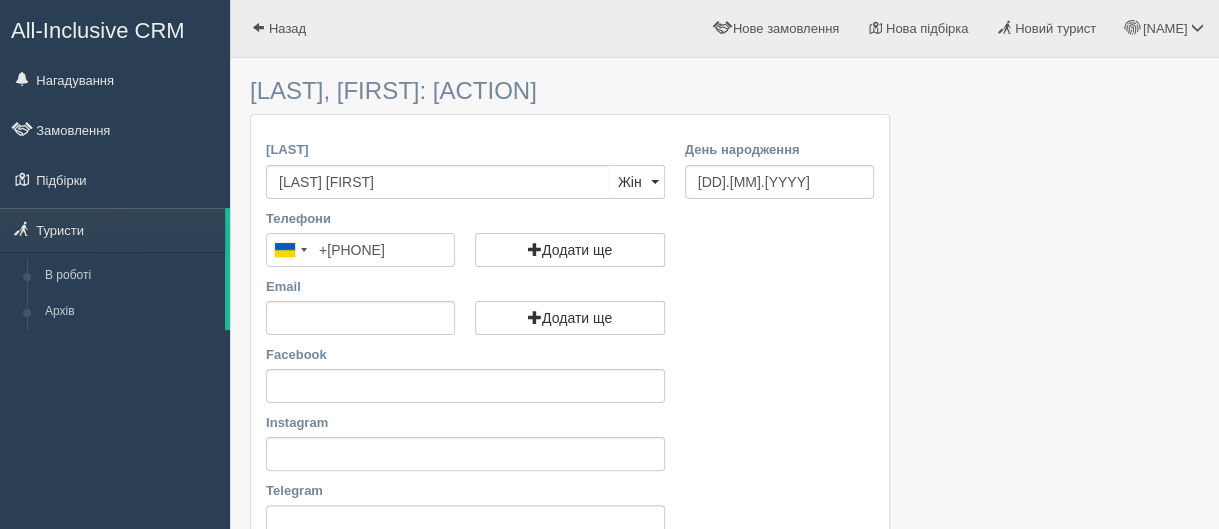 type on "+380 97 983 5002" 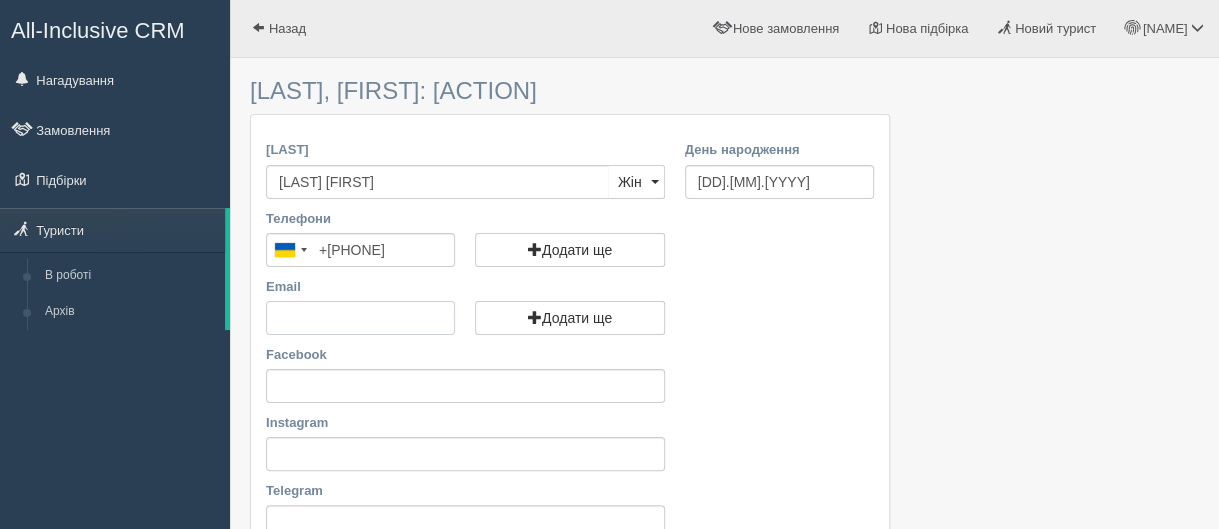 click on "Email" at bounding box center [360, 318] 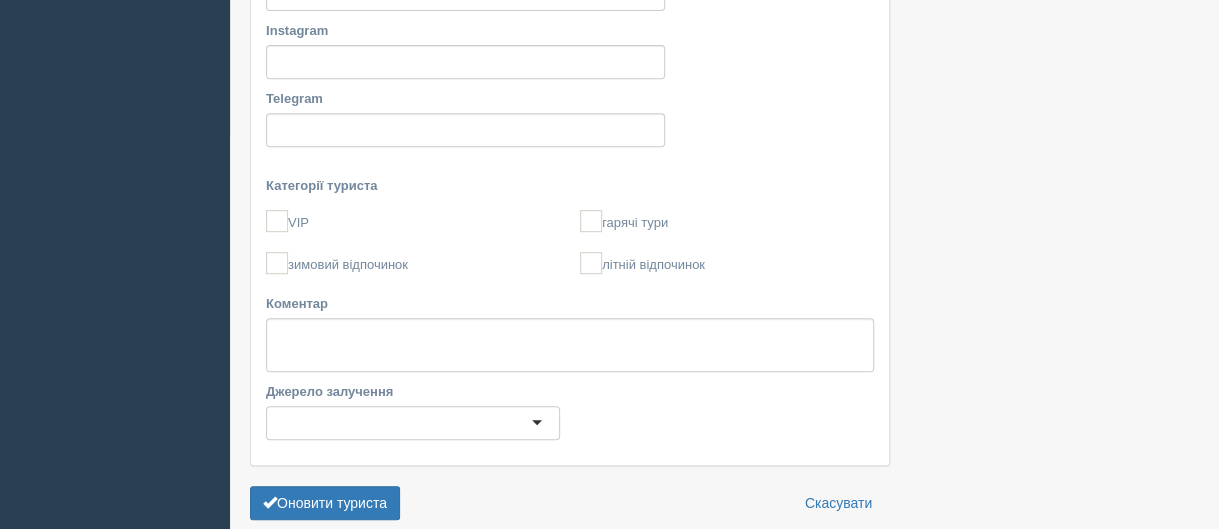scroll, scrollTop: 400, scrollLeft: 0, axis: vertical 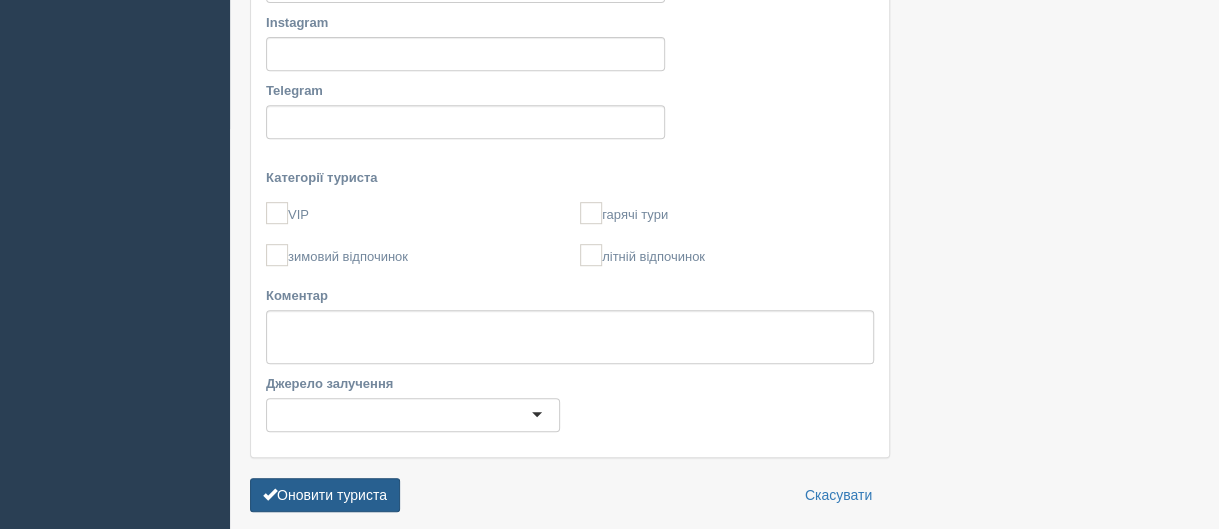 type on "yuliaalax1409@gmail.com" 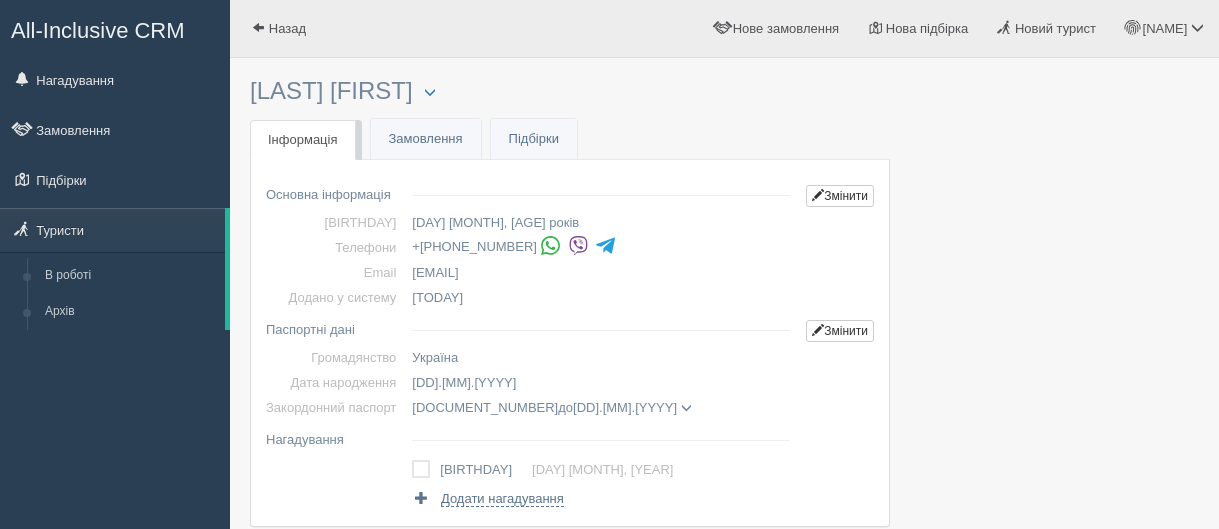 scroll, scrollTop: 0, scrollLeft: 0, axis: both 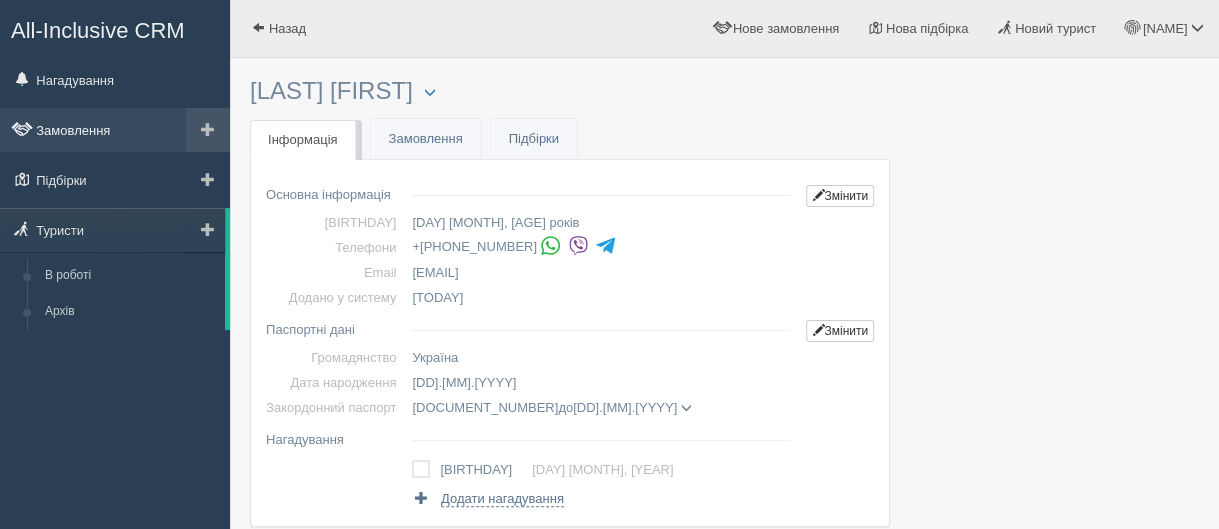 click on "Замовлення" at bounding box center (115, 130) 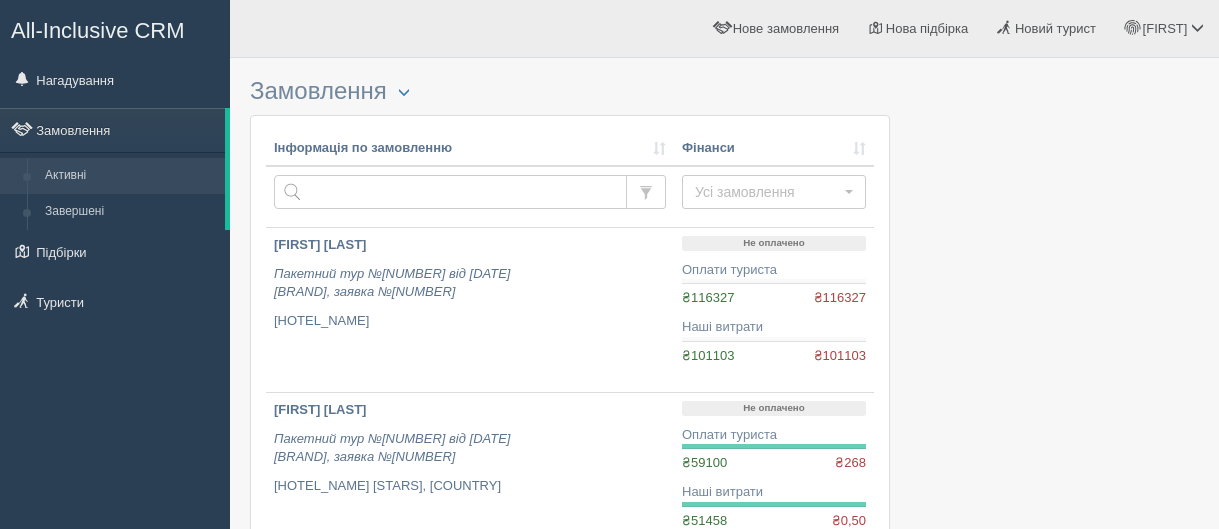 scroll, scrollTop: 0, scrollLeft: 0, axis: both 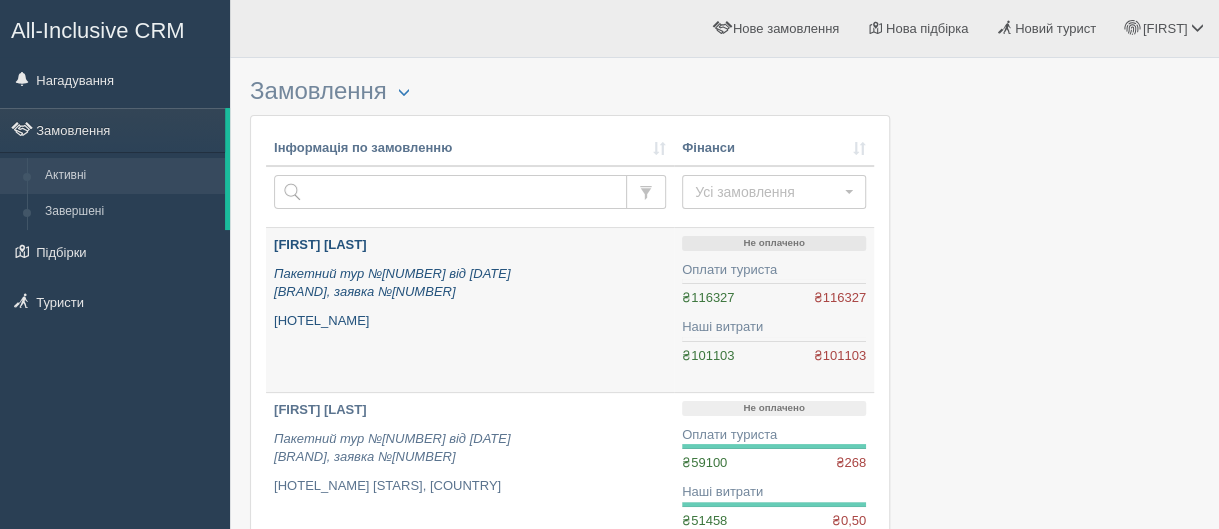 click on "[LAST] [FIRST]" at bounding box center (320, 244) 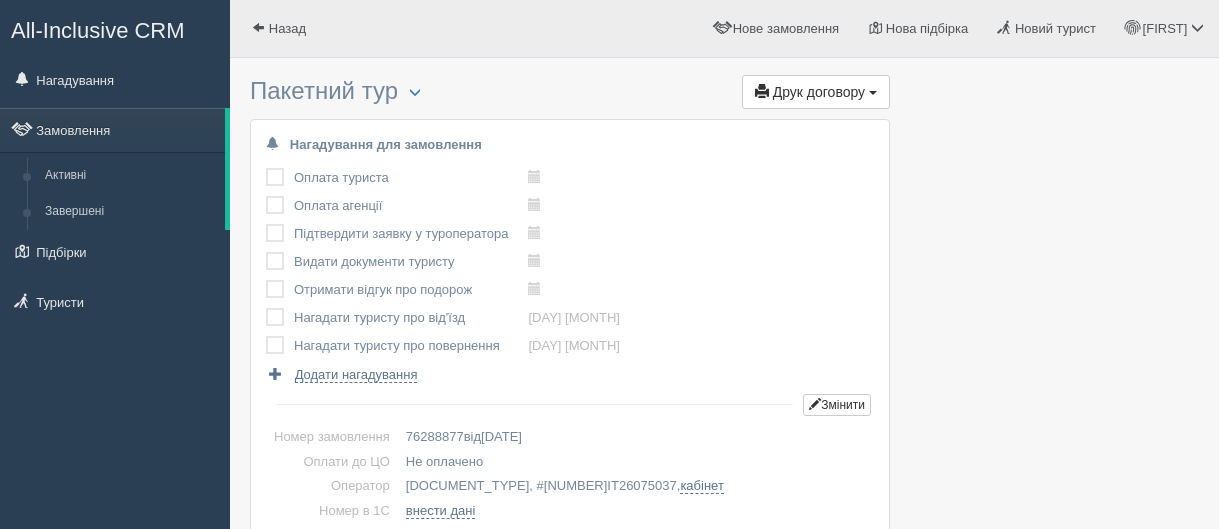scroll, scrollTop: 0, scrollLeft: 0, axis: both 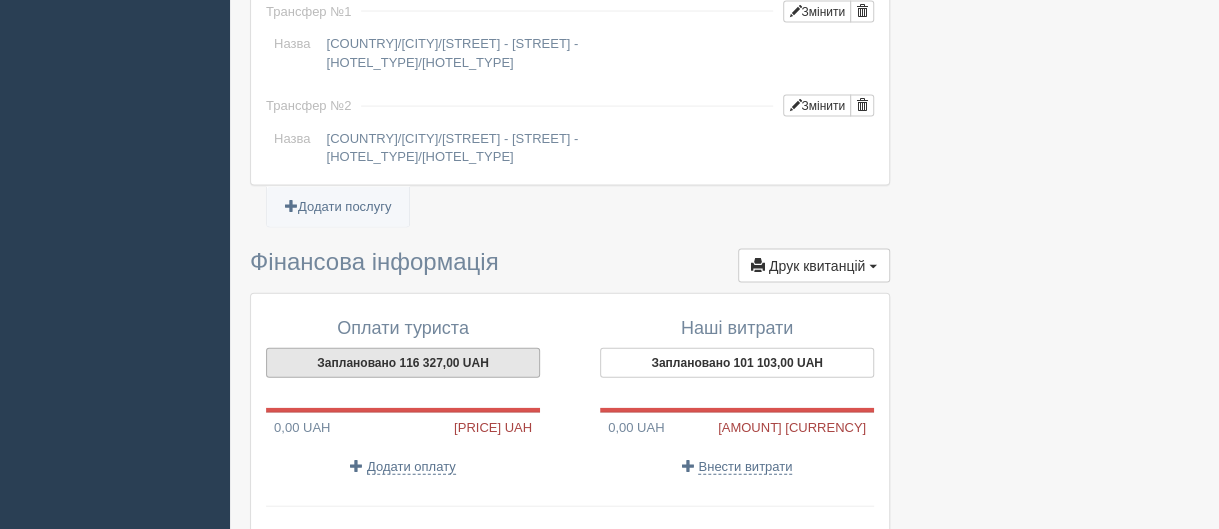 click on "[PLANNED] [NUMBER] [CURRENCY]" at bounding box center [403, 363] 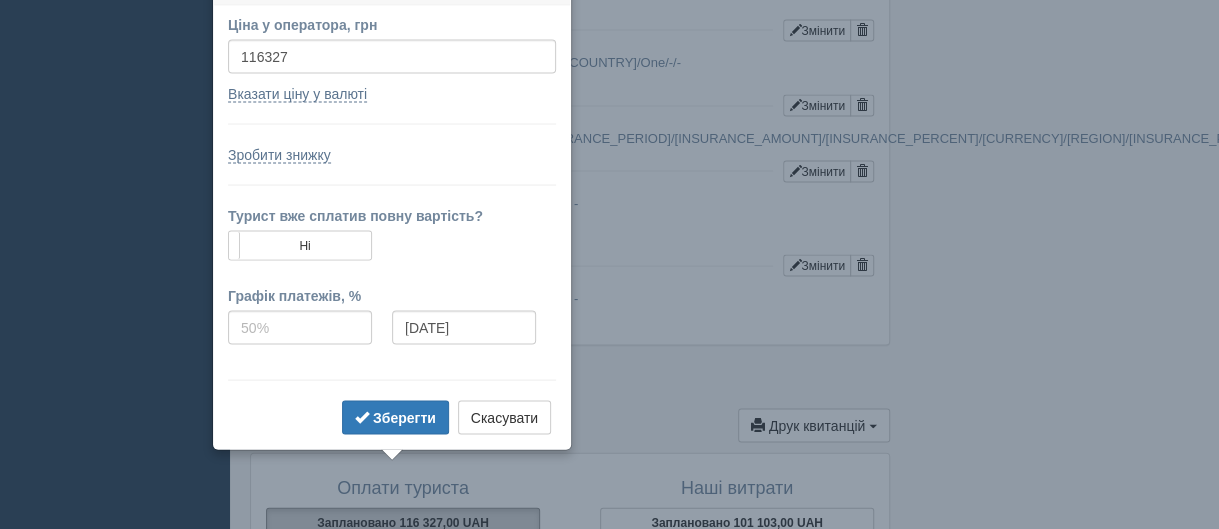 scroll, scrollTop: 1811, scrollLeft: 0, axis: vertical 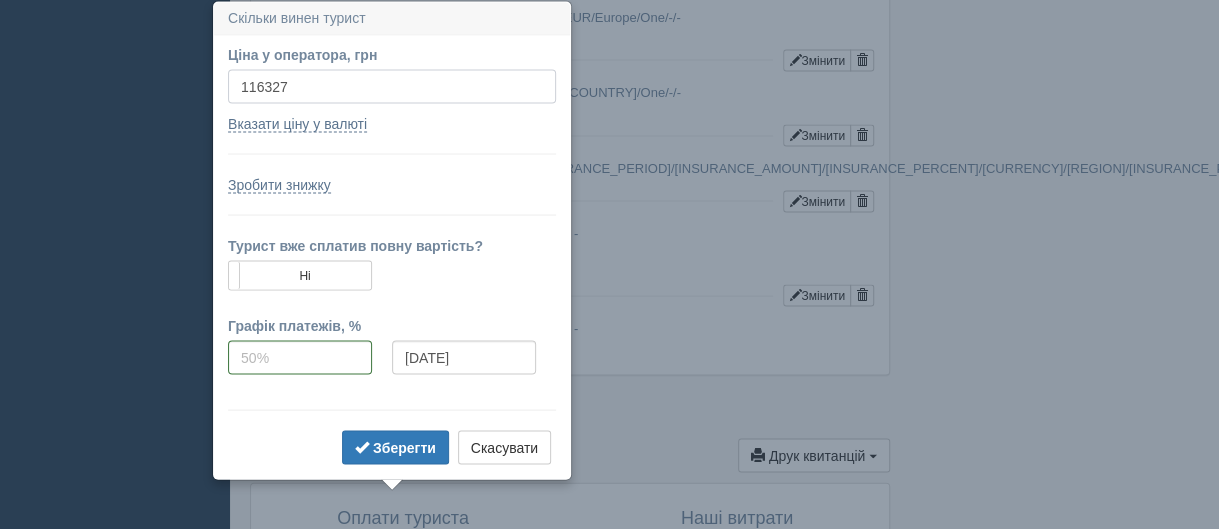 click on "[NUMBER]" at bounding box center [392, 86] 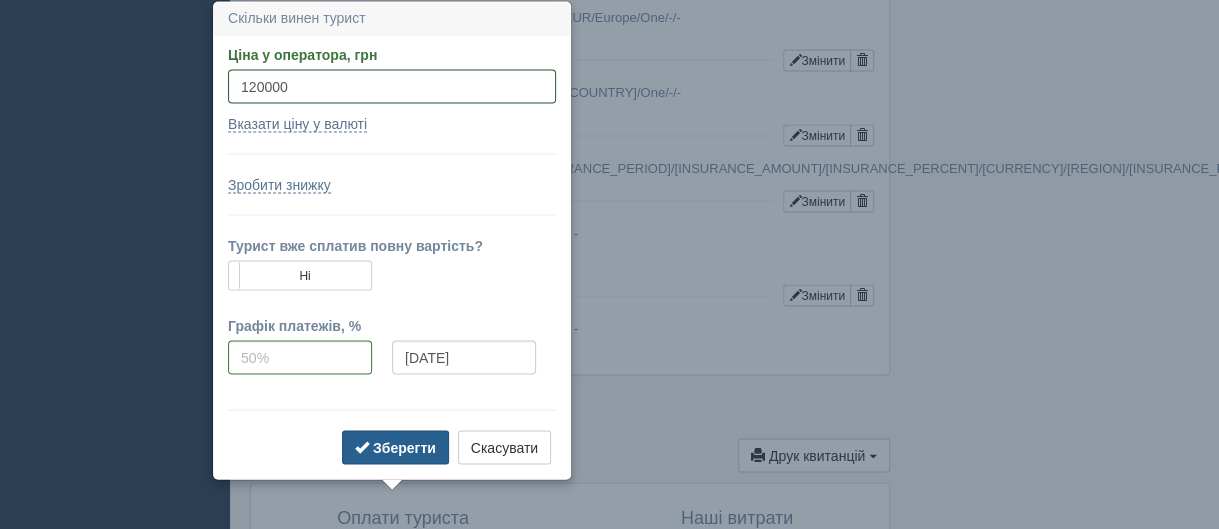 type on "120000" 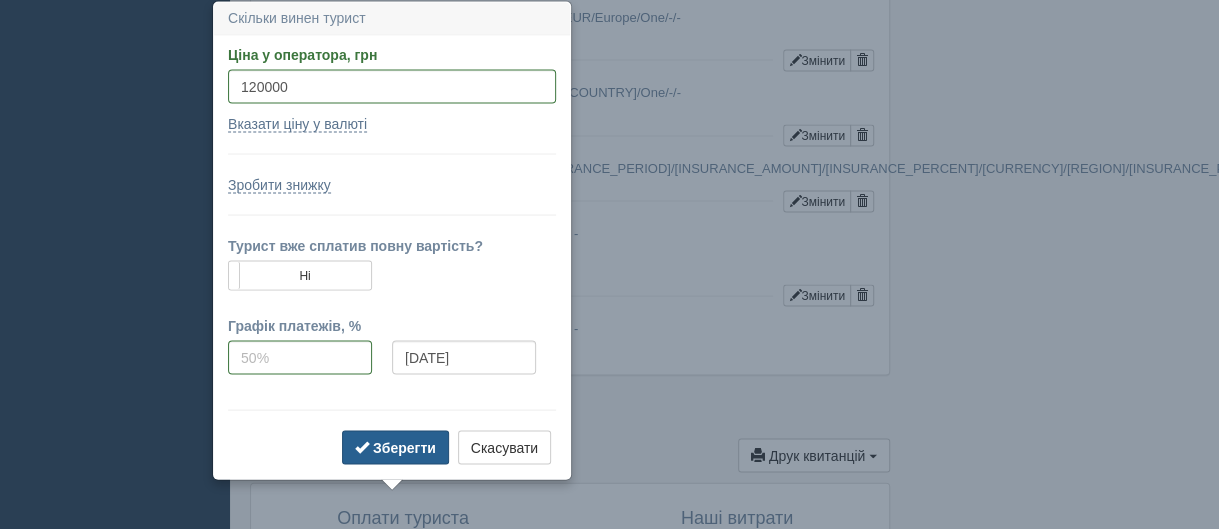 click on "Зберегти" at bounding box center [404, 447] 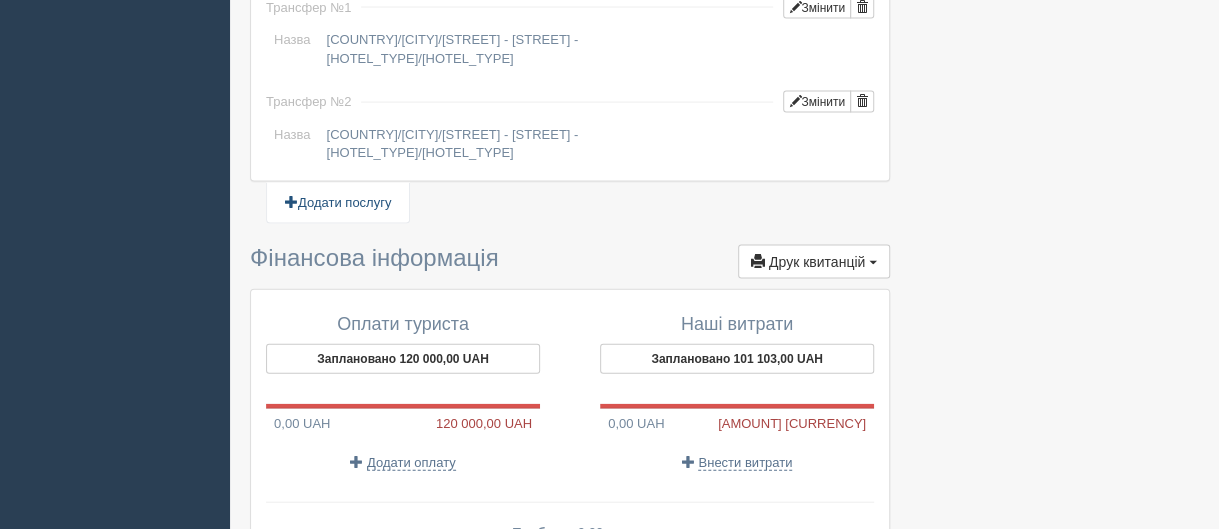 scroll, scrollTop: 2011, scrollLeft: 0, axis: vertical 